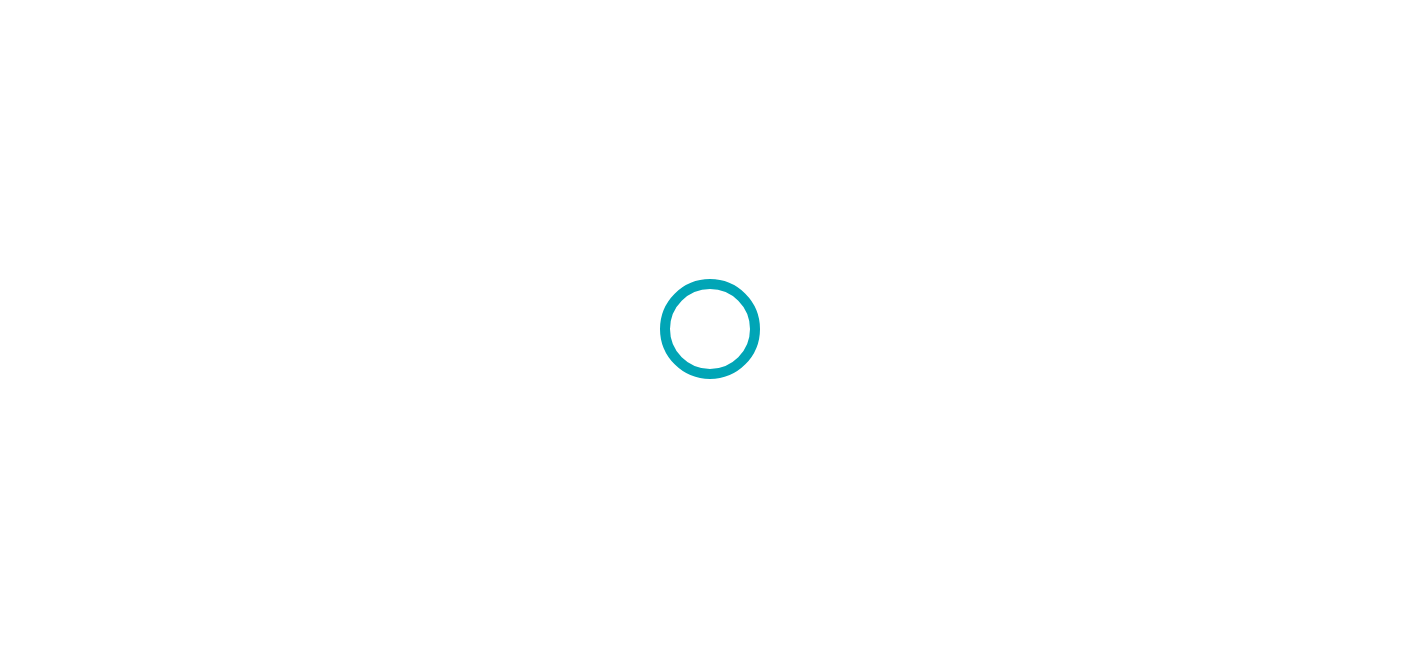 scroll, scrollTop: 0, scrollLeft: 0, axis: both 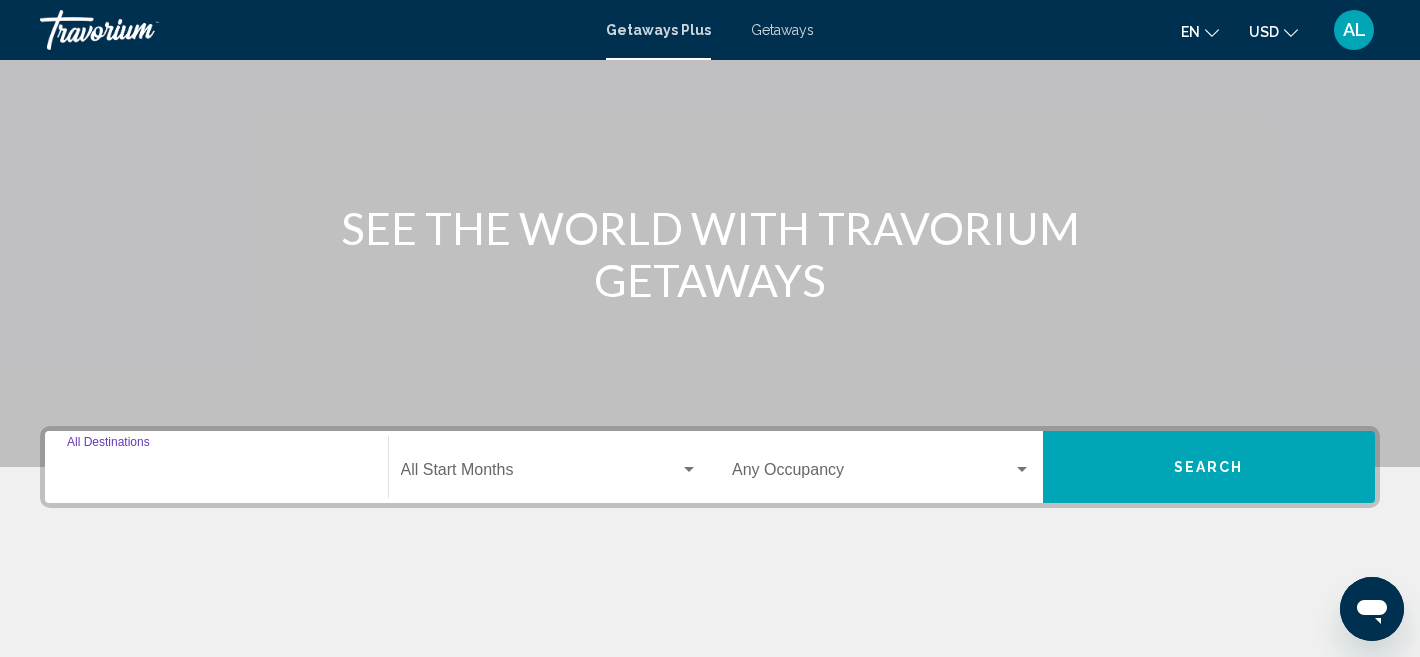 click on "Destination All Destinations" at bounding box center [216, 474] 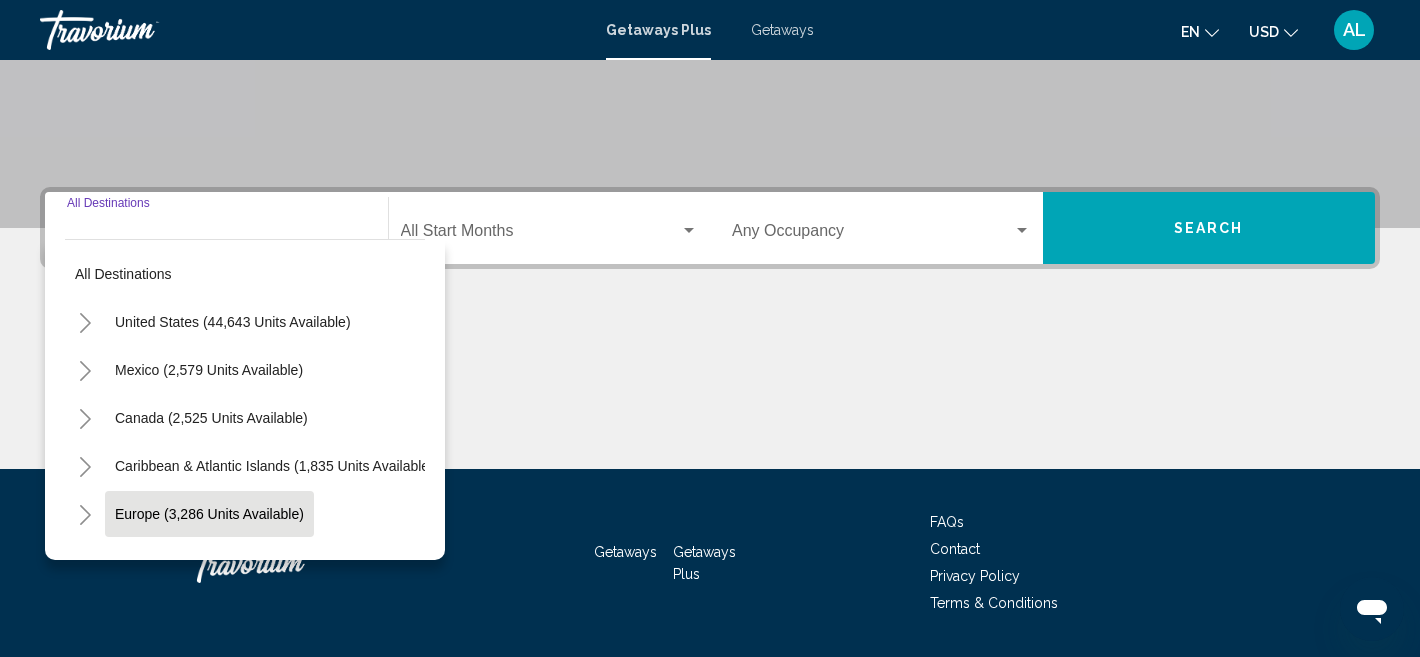 scroll, scrollTop: 429, scrollLeft: 0, axis: vertical 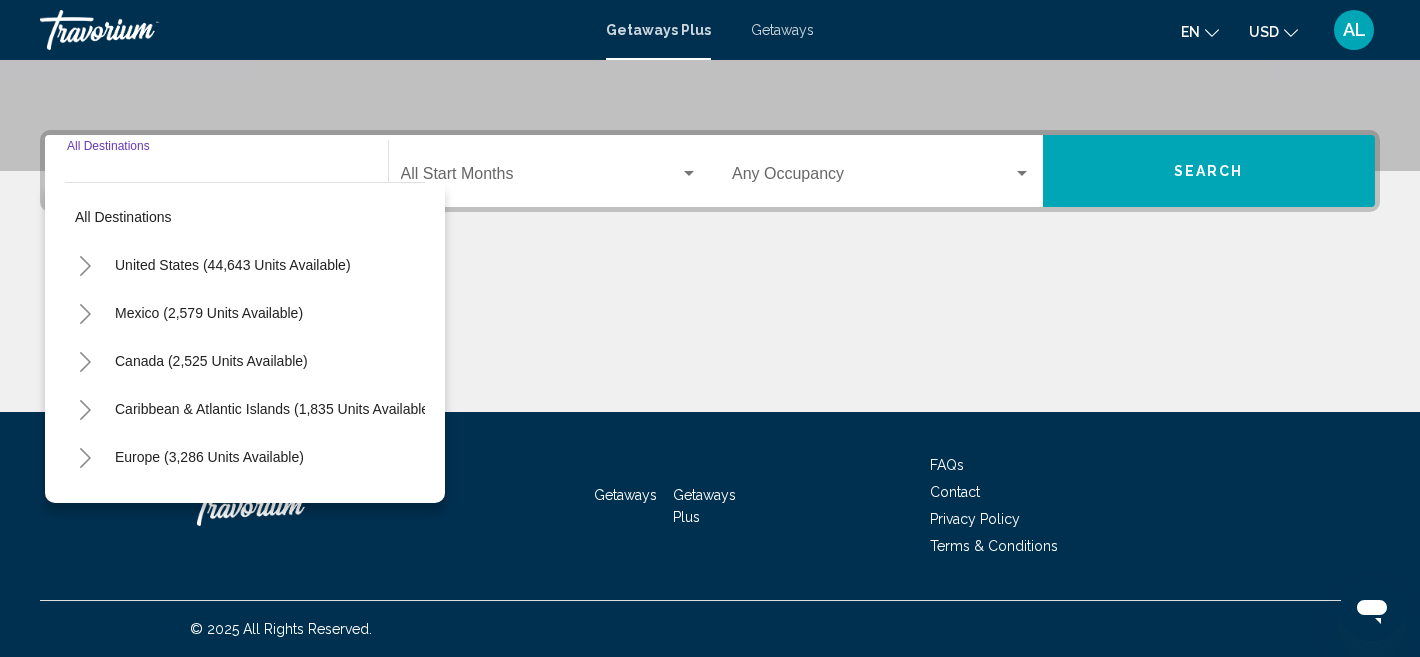 click 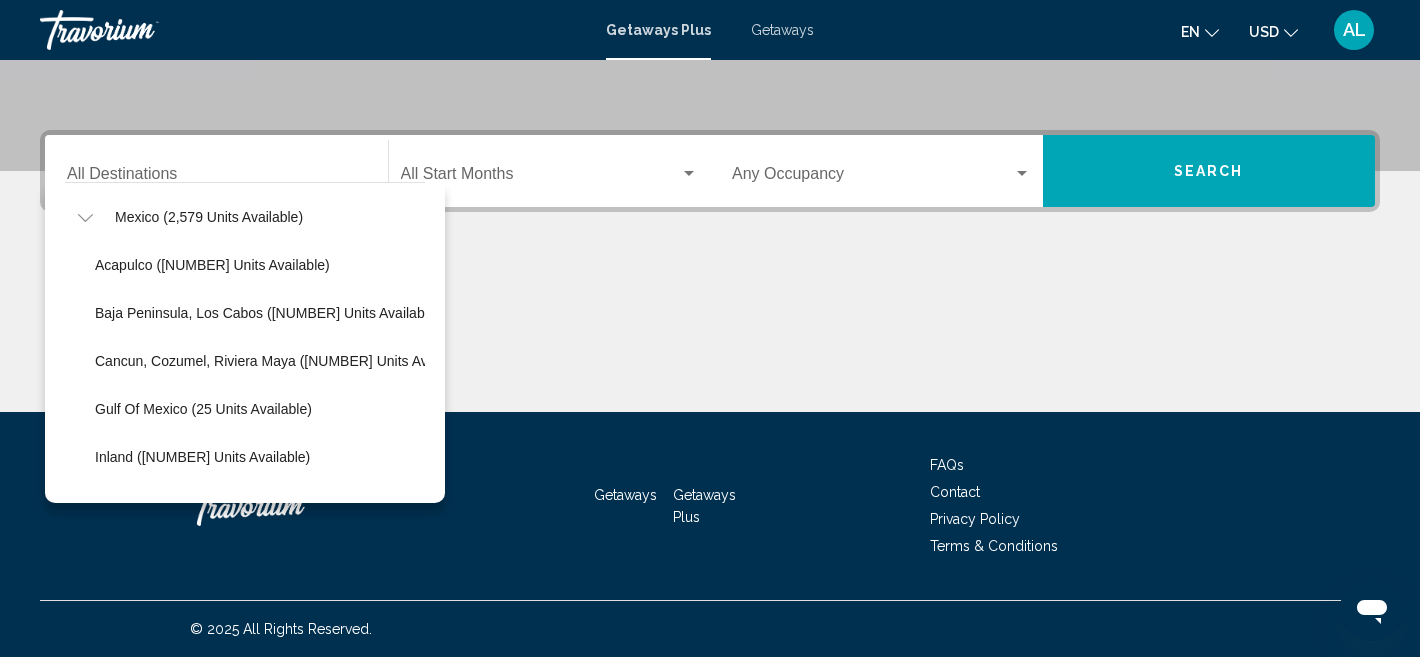 scroll, scrollTop: 84, scrollLeft: 0, axis: vertical 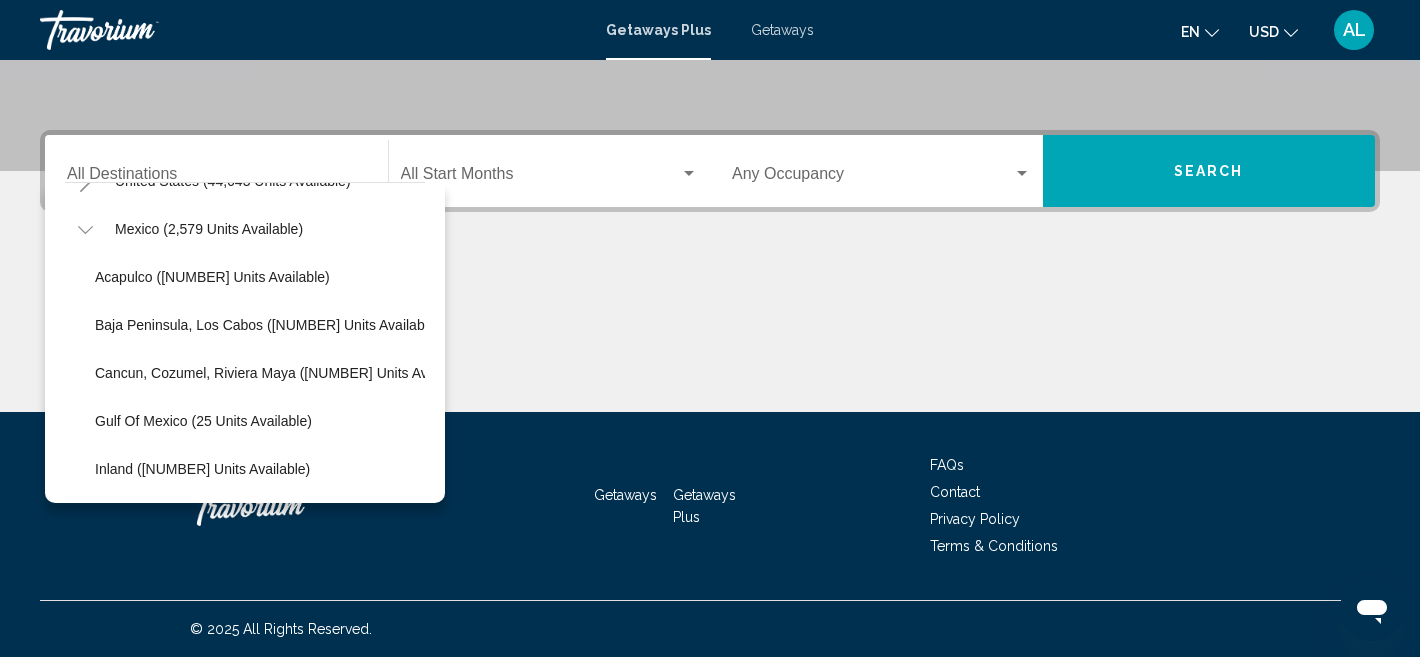 click on "Getaways Plus  Getaways en
English Español Français Italiano Português русский USD
USD ($) MXN (Mex$) CAD (Can$) GBP (£) EUR (€) AUD (A$) NZD (NZ$) CNY (CN¥) AL Login" at bounding box center (710, 30) 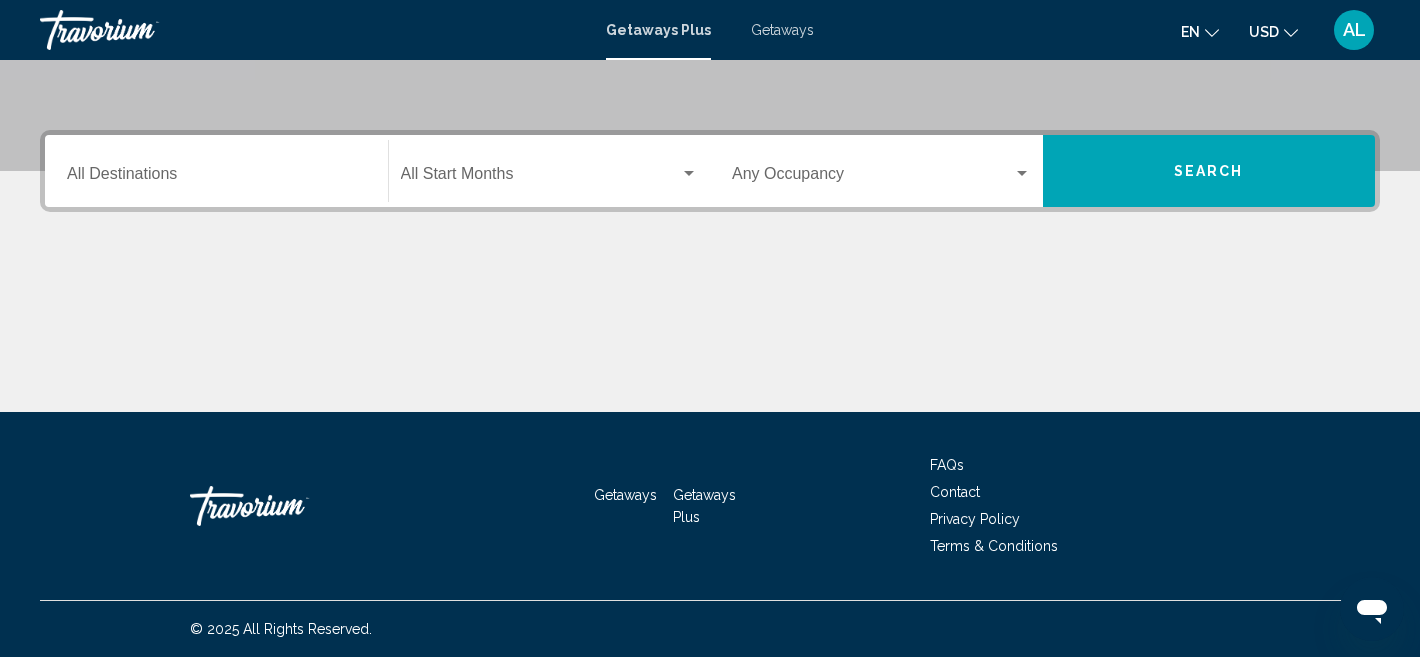 click on "Getaways" at bounding box center (782, 30) 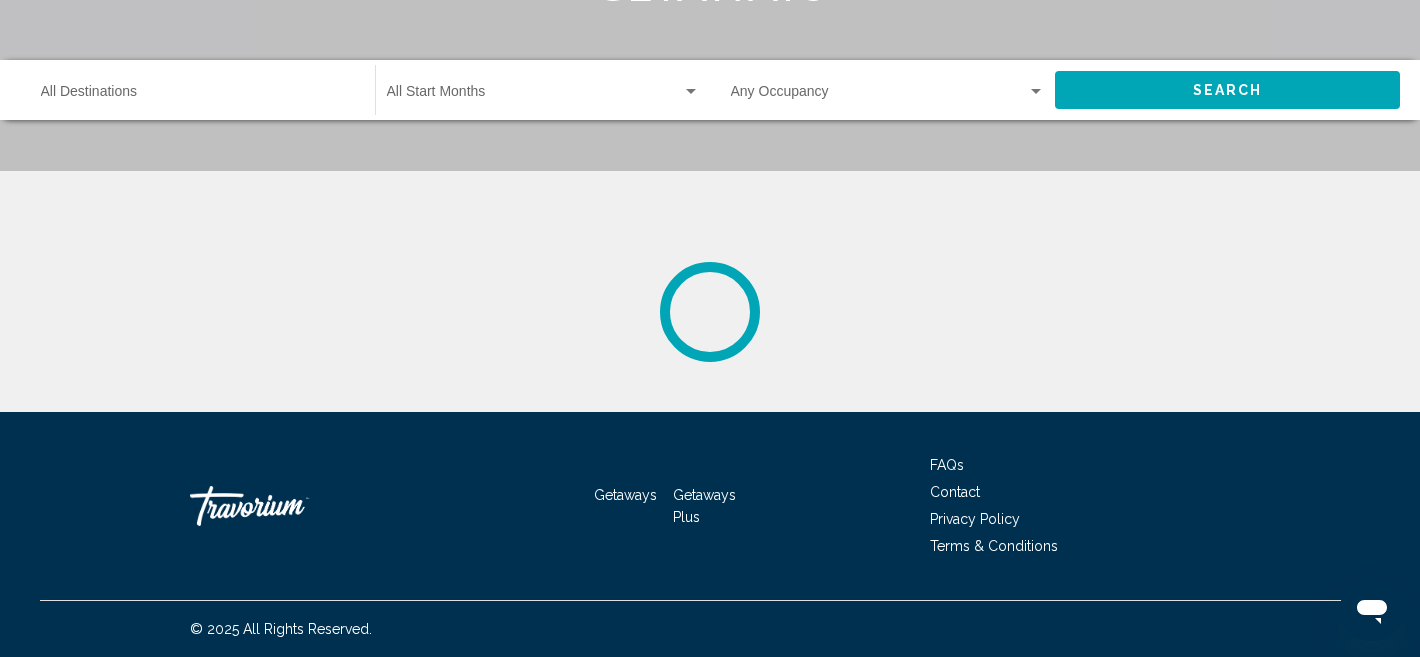 scroll, scrollTop: 0, scrollLeft: 0, axis: both 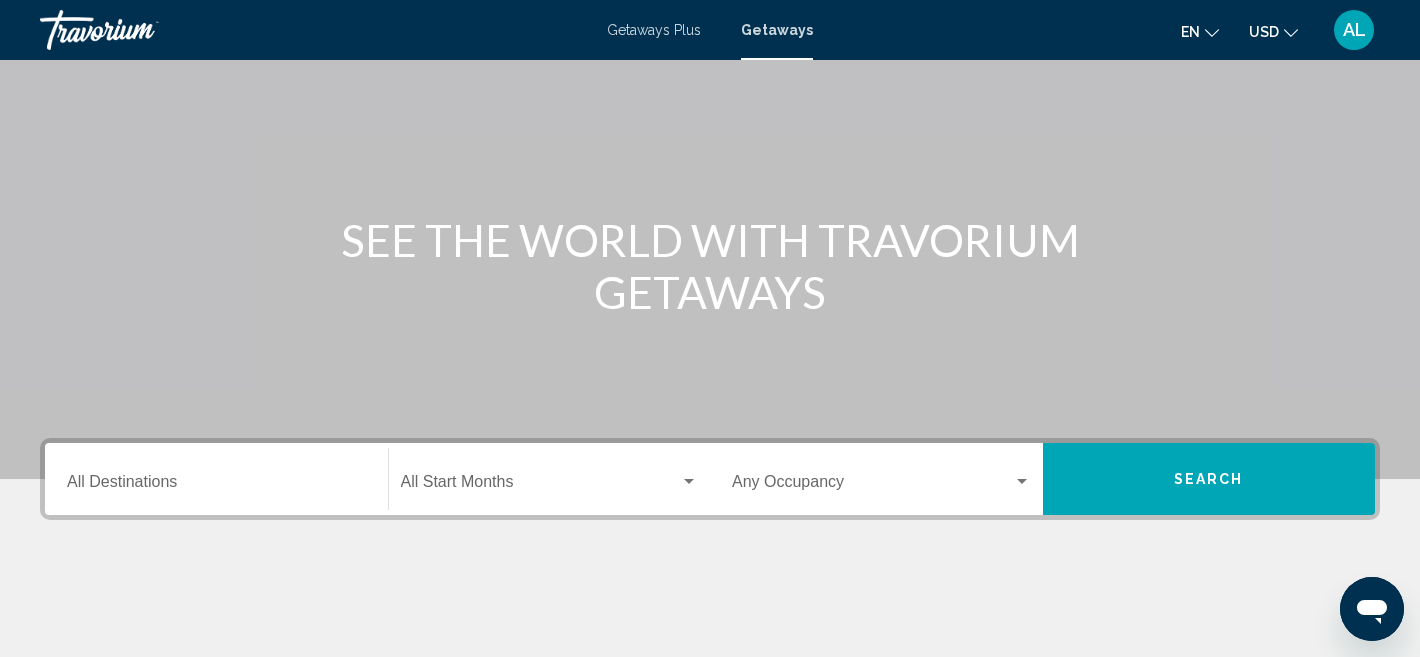 click on "Destination All Destinations" at bounding box center (216, 486) 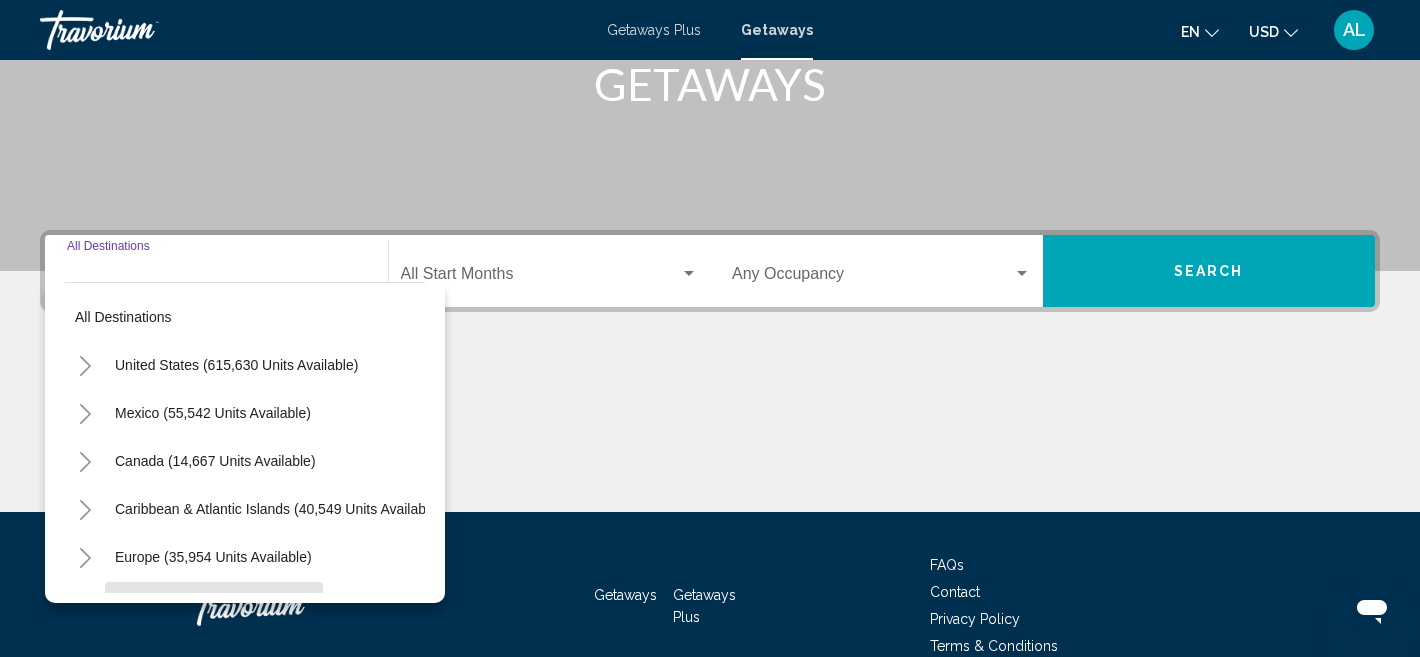 scroll, scrollTop: 429, scrollLeft: 0, axis: vertical 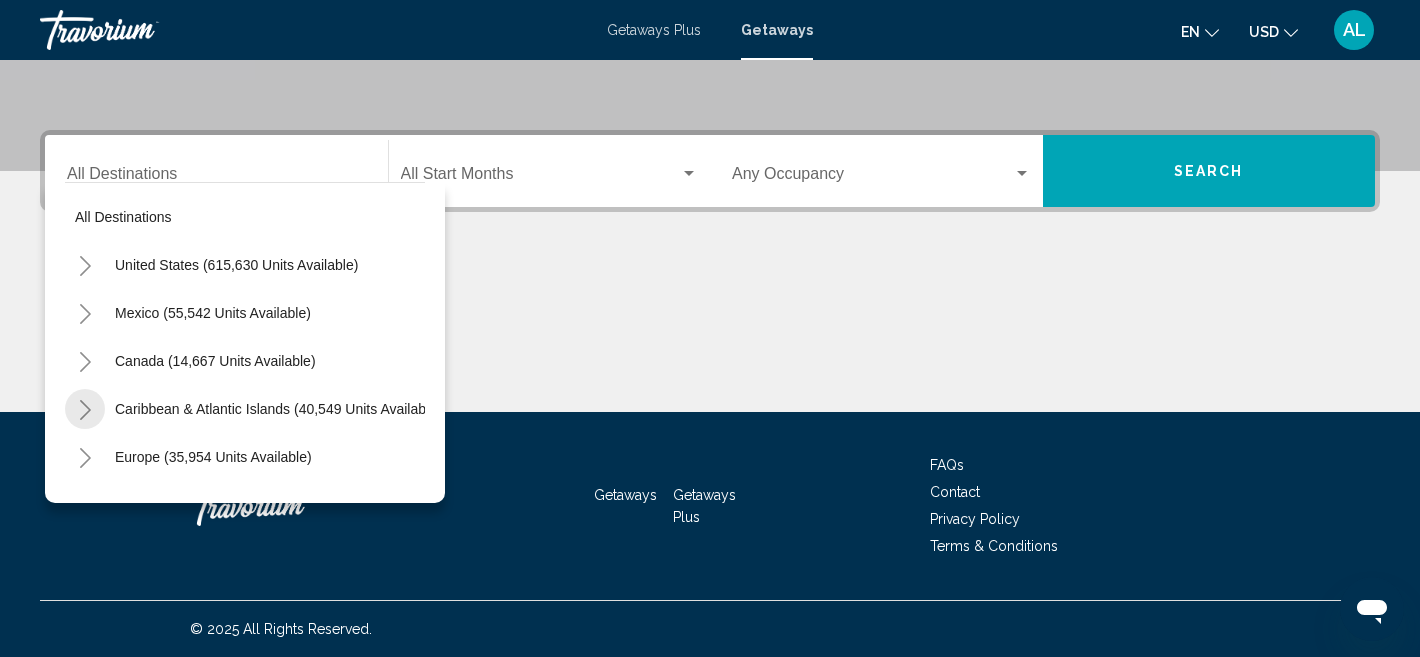 click 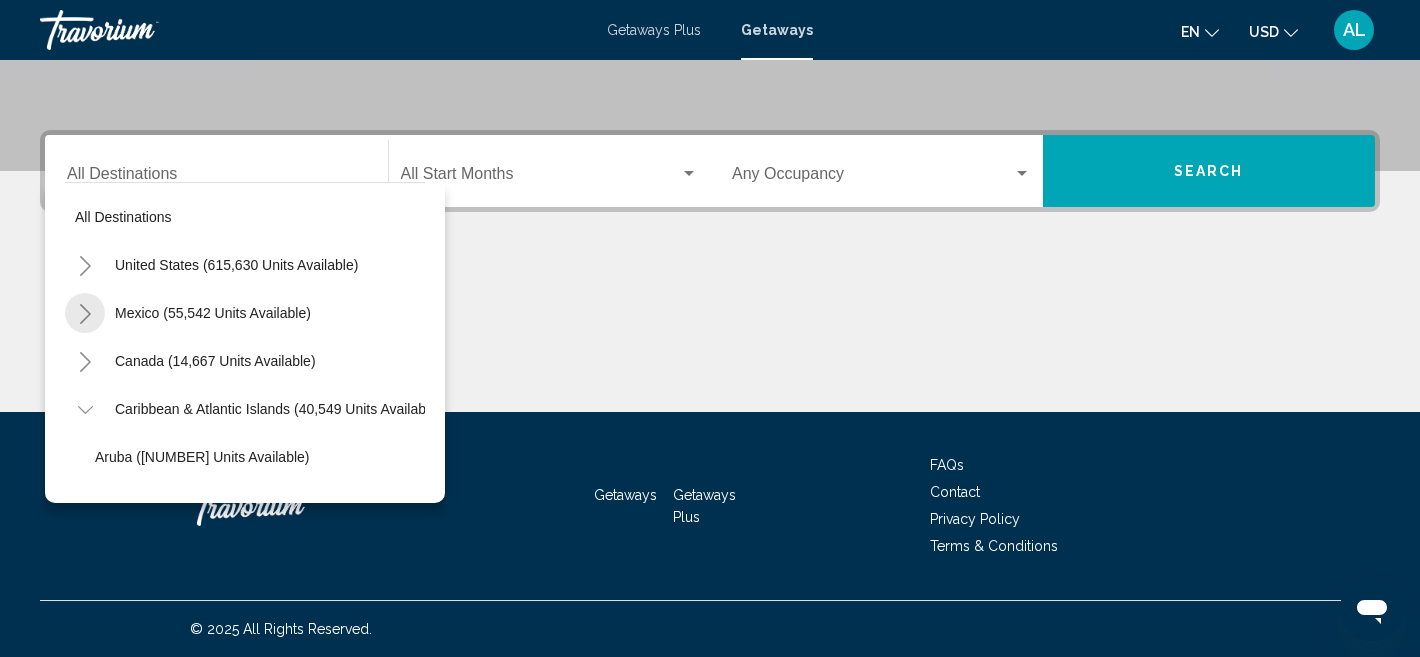 click 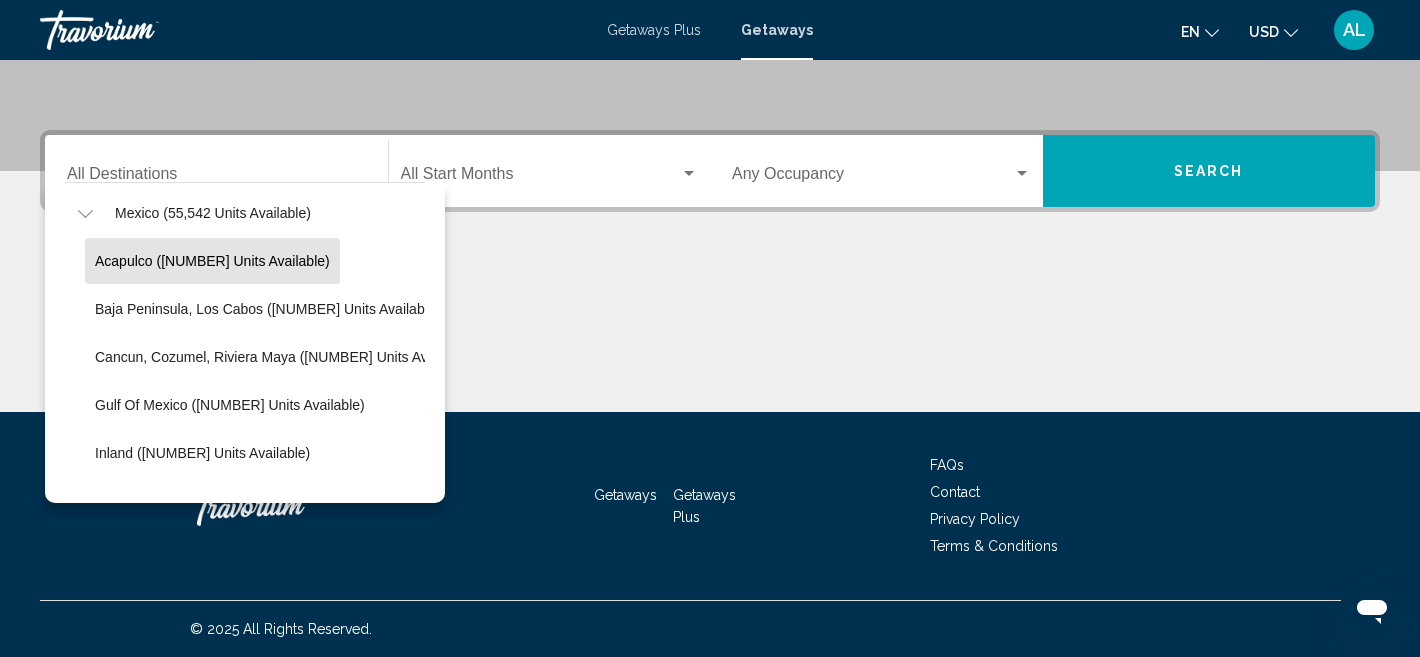 scroll, scrollTop: 109, scrollLeft: 0, axis: vertical 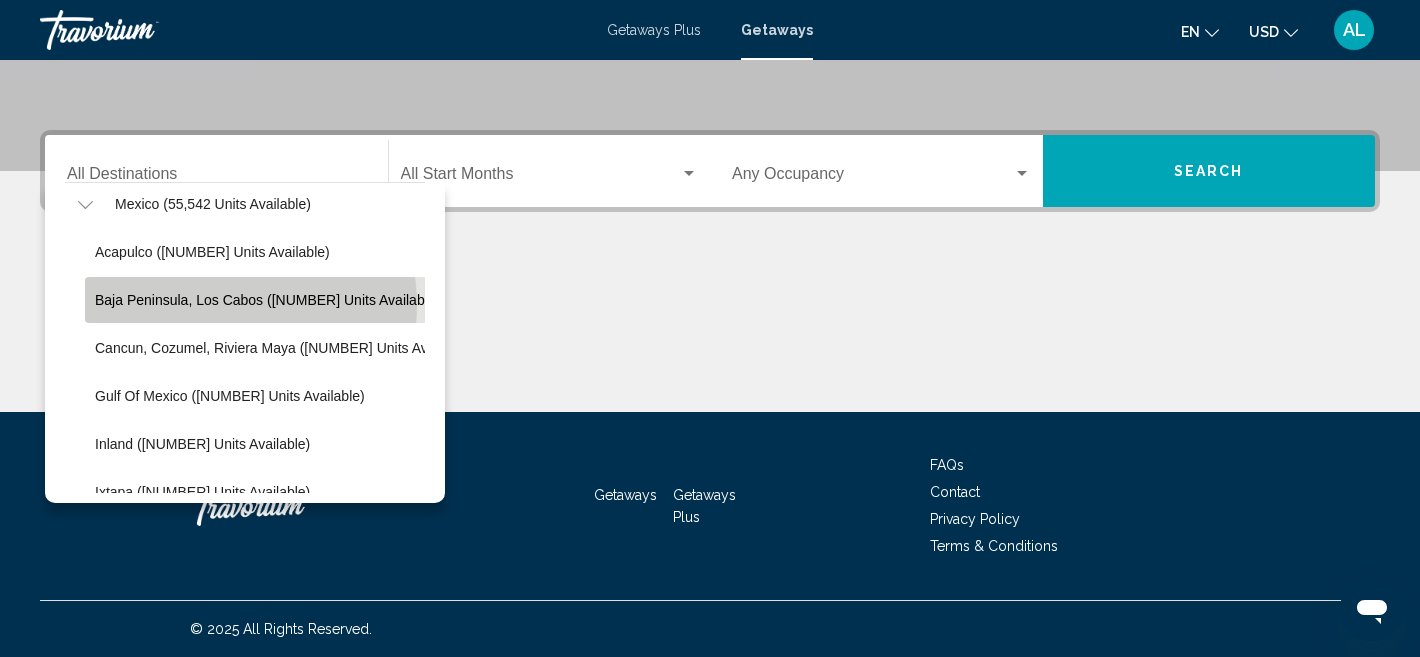 click on "[REGION], [CITY] ([NUMBER] units available)" 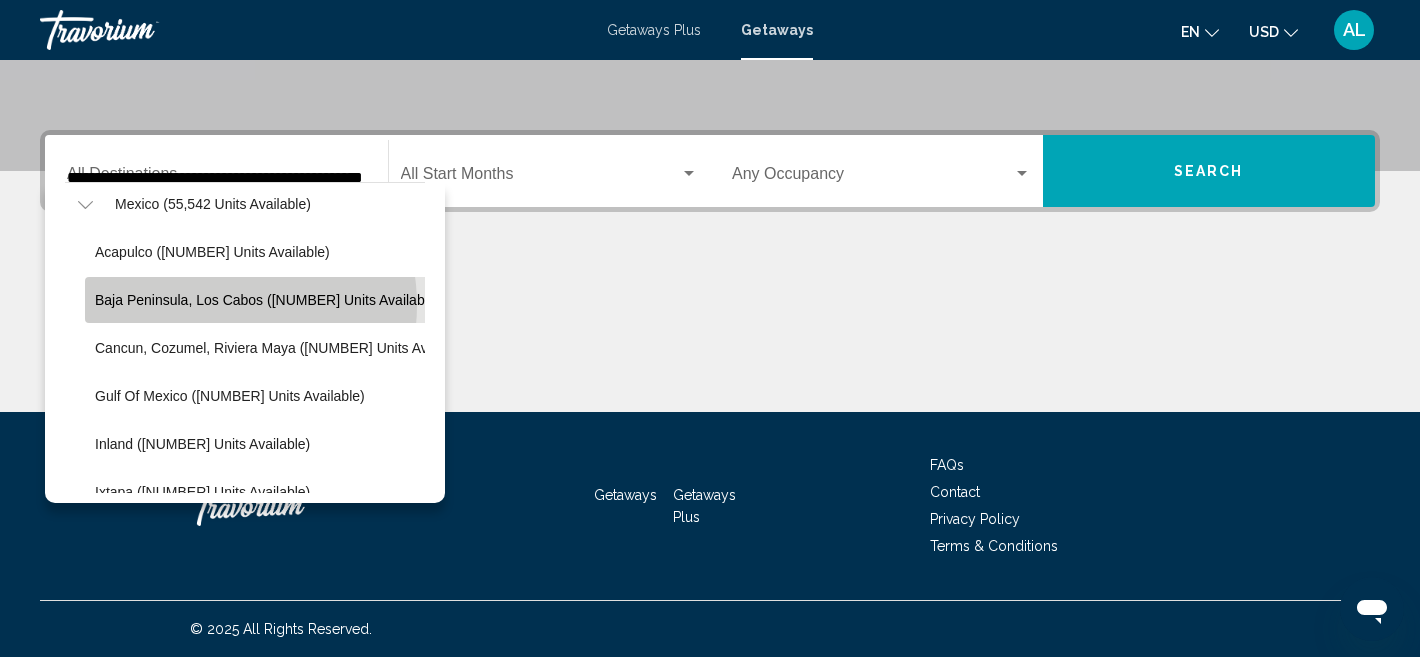click at bounding box center [710, 337] 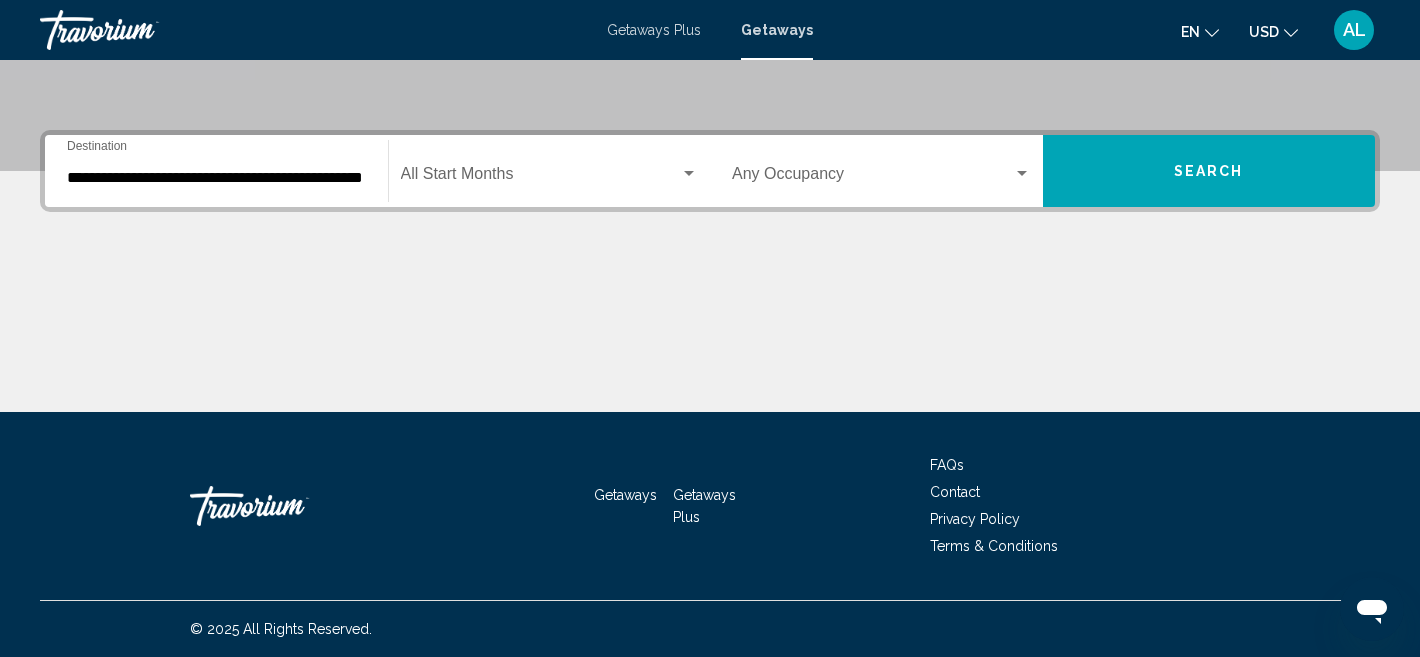 click on "Search" at bounding box center (1209, 171) 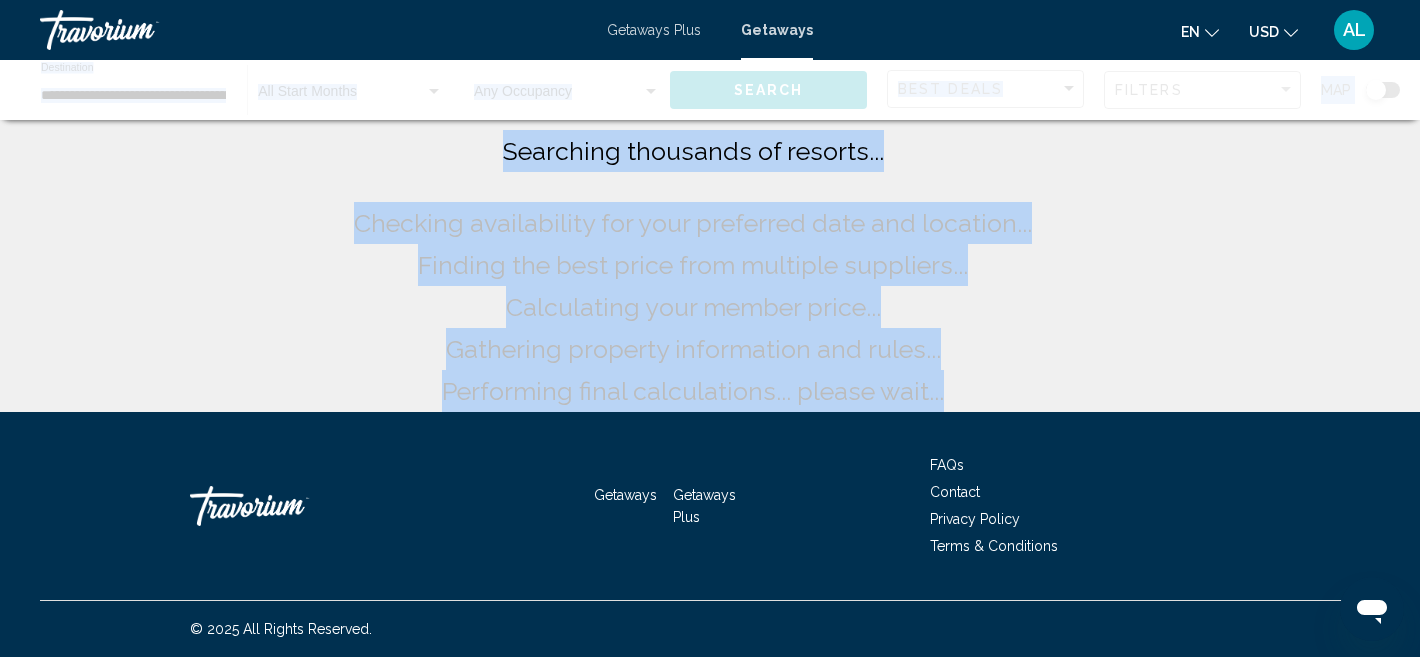scroll, scrollTop: 0, scrollLeft: 0, axis: both 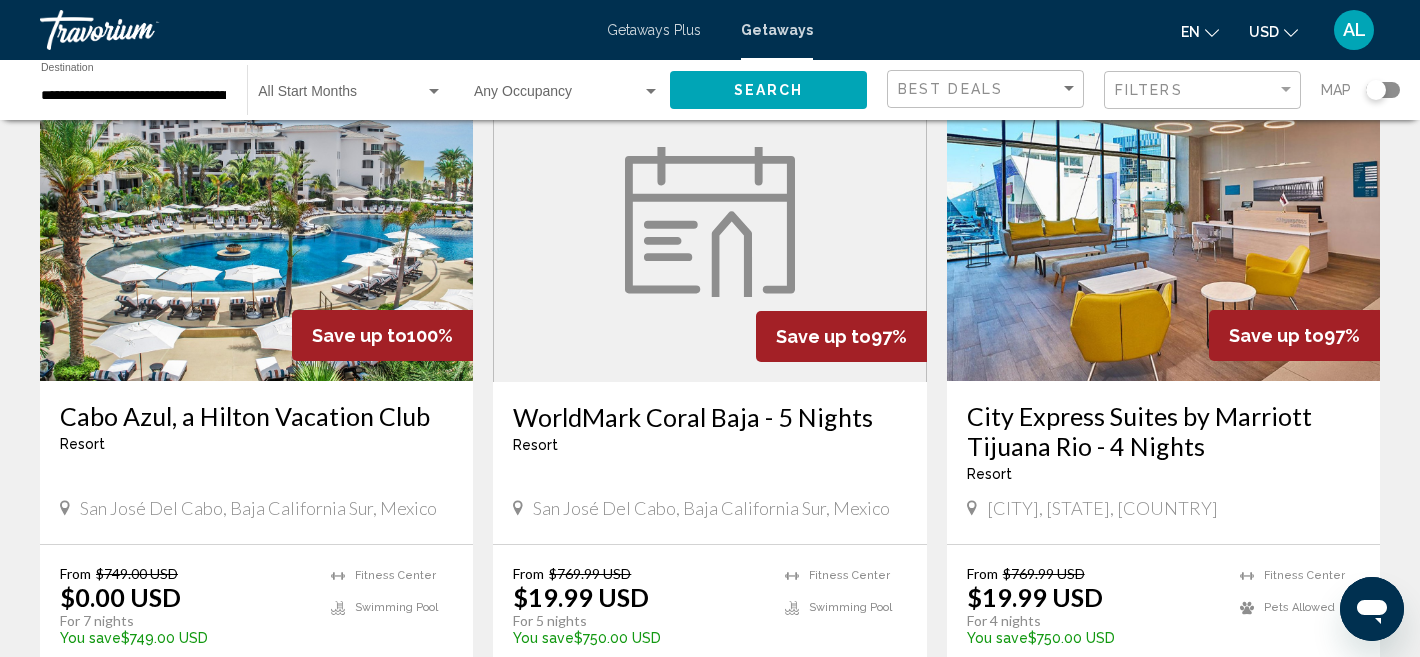 click at bounding box center [256, 221] 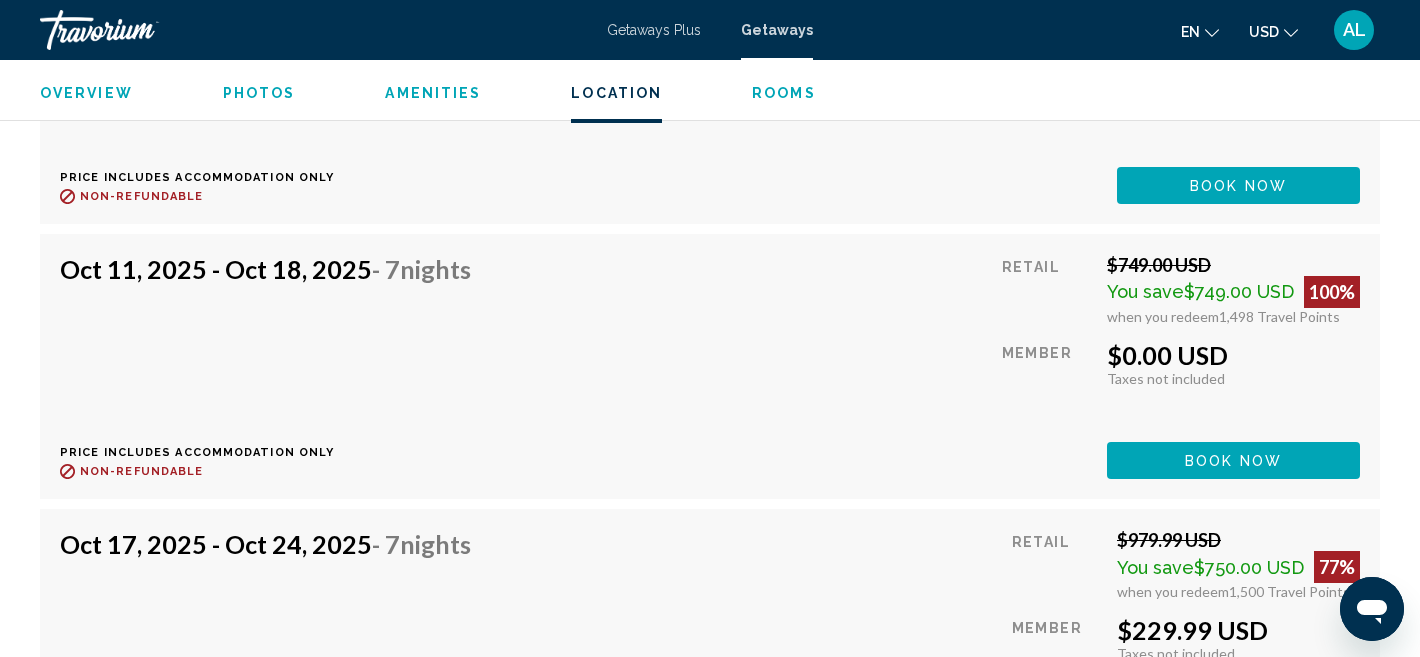 scroll, scrollTop: 5872, scrollLeft: 0, axis: vertical 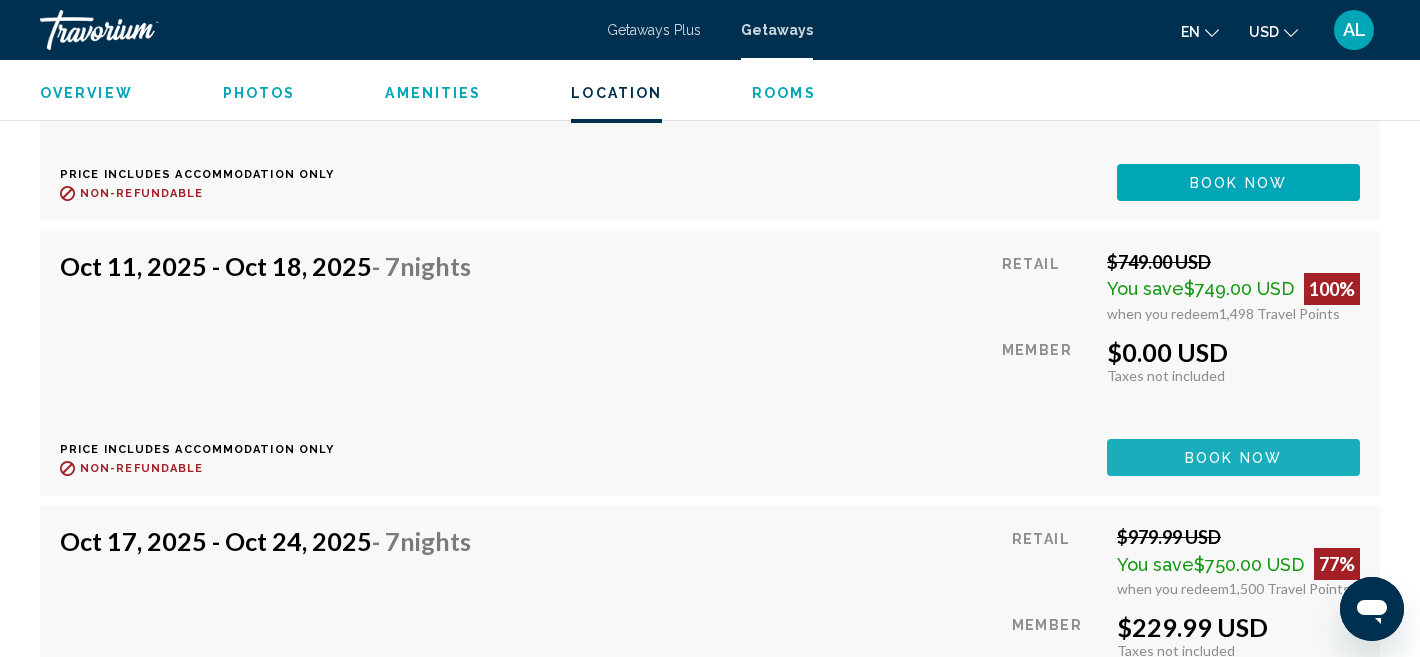 click on "Book now" at bounding box center (1233, 458) 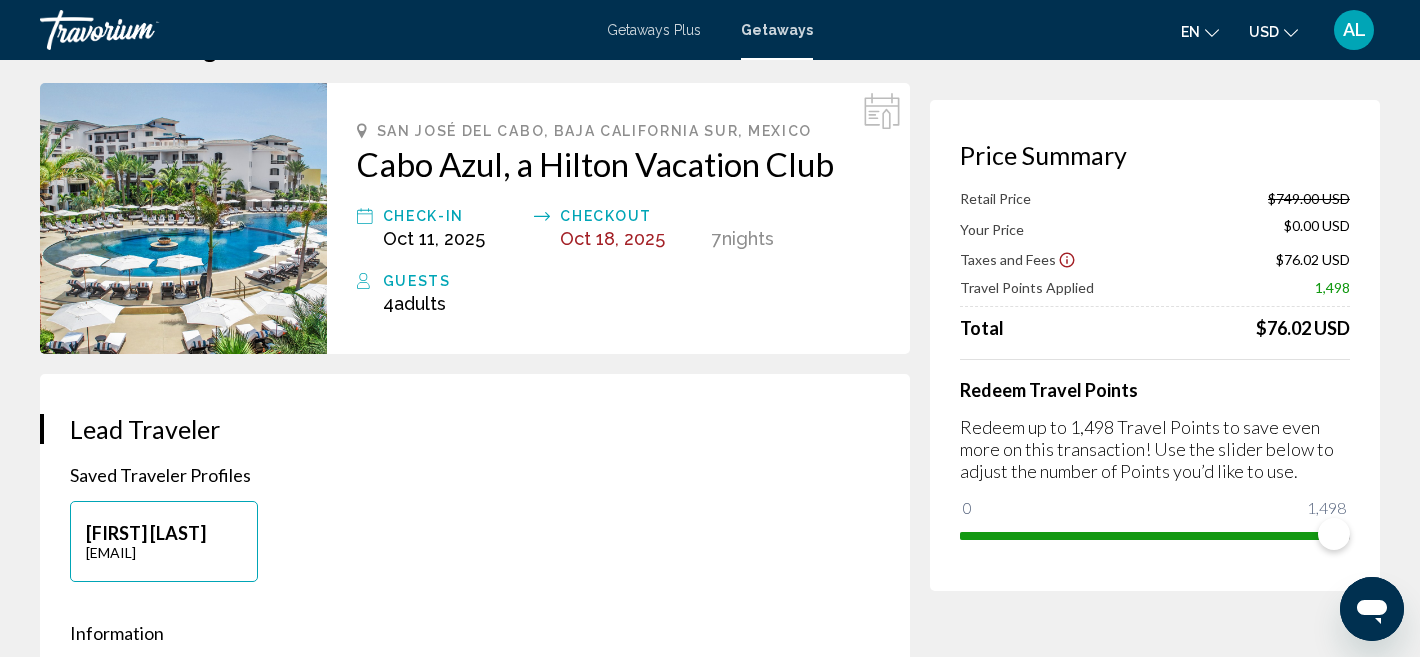 scroll, scrollTop: 16, scrollLeft: 0, axis: vertical 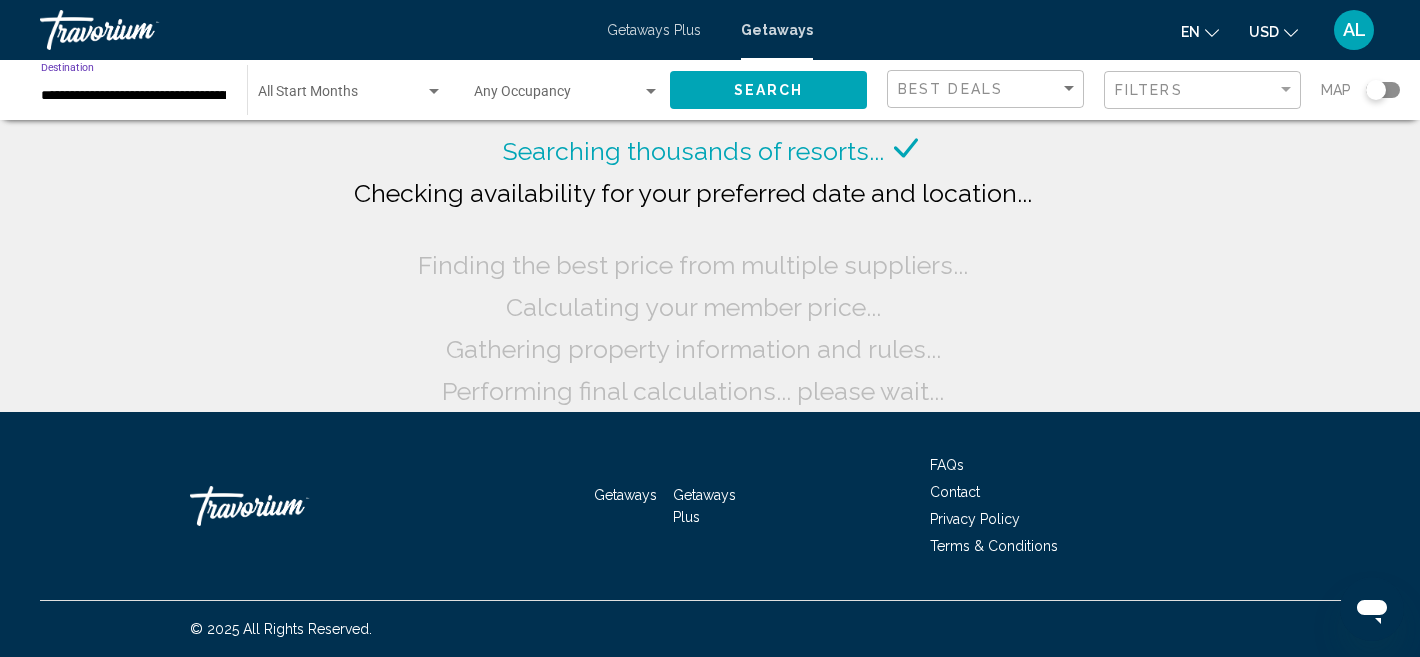 click on "**********" at bounding box center (134, 96) 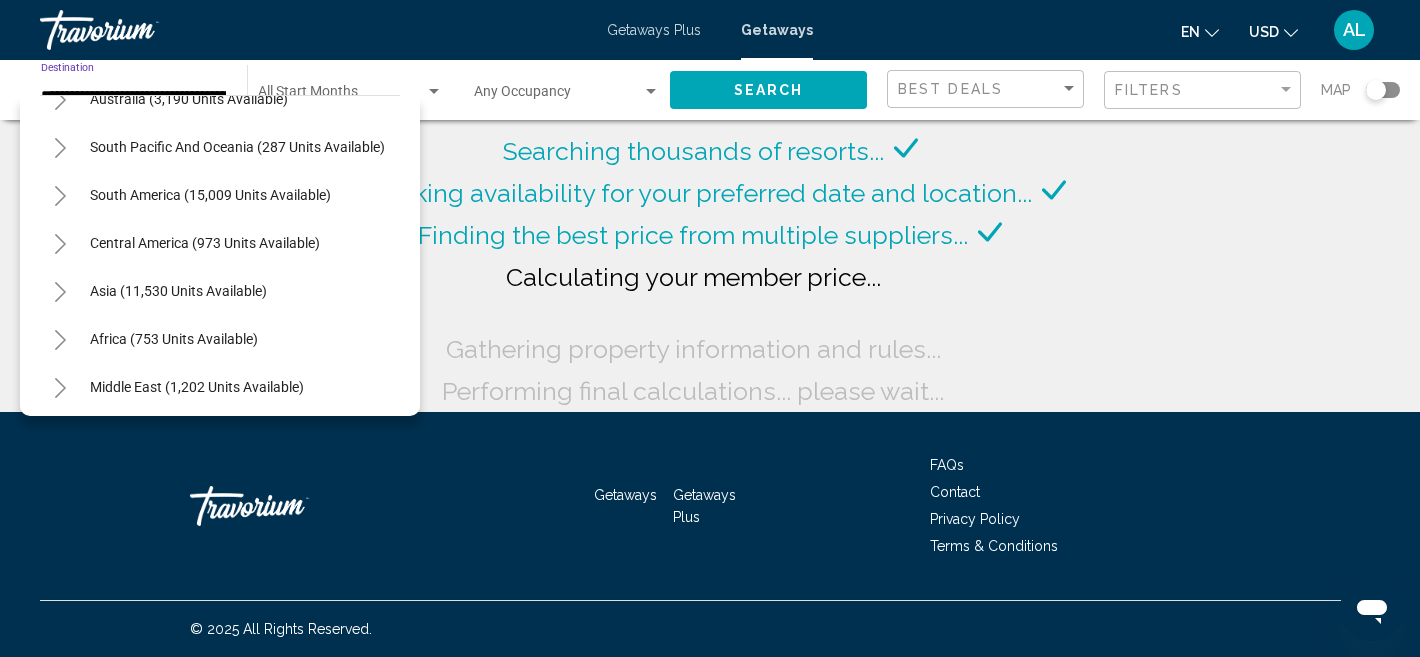 scroll, scrollTop: 804, scrollLeft: 0, axis: vertical 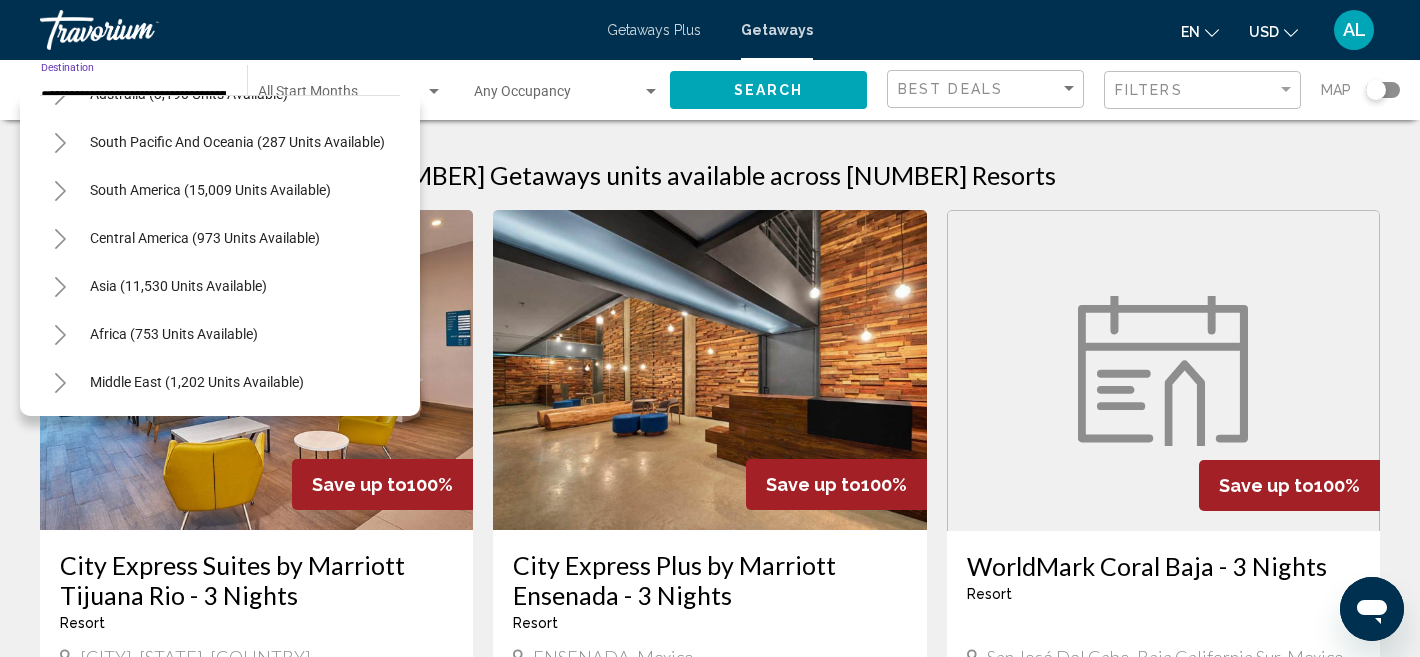 click 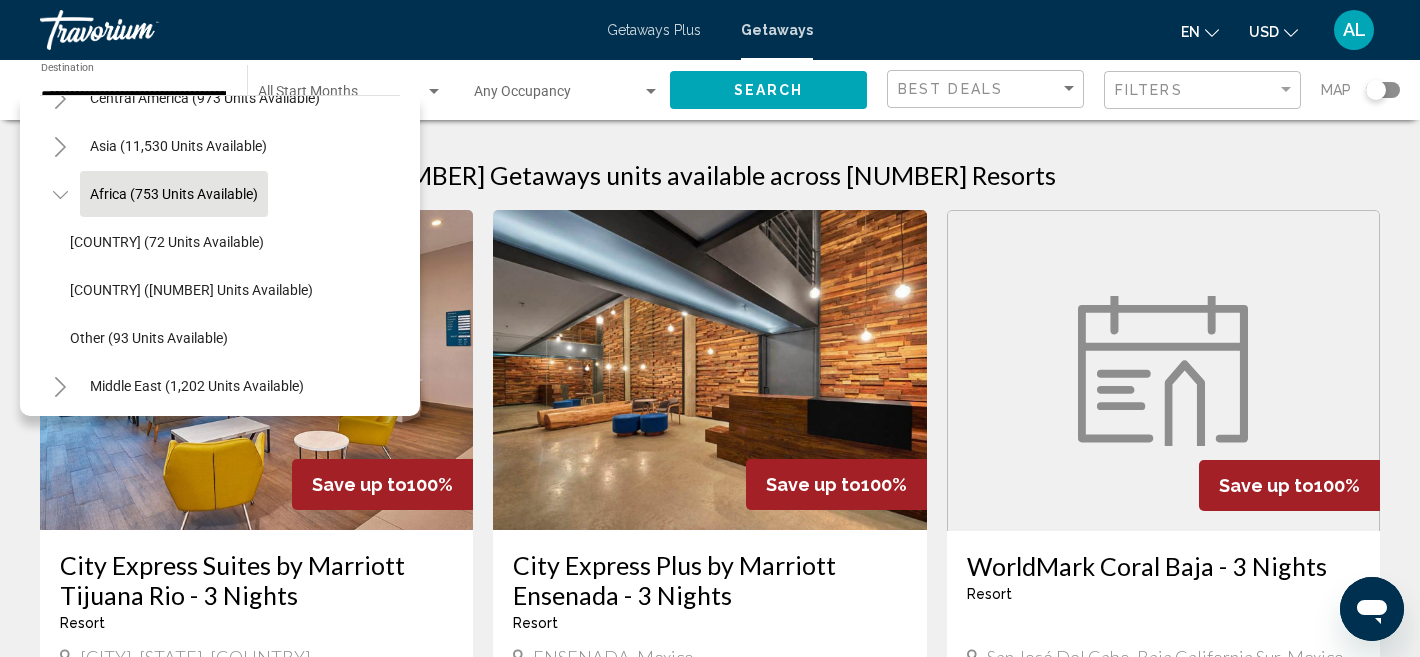 scroll, scrollTop: 948, scrollLeft: 0, axis: vertical 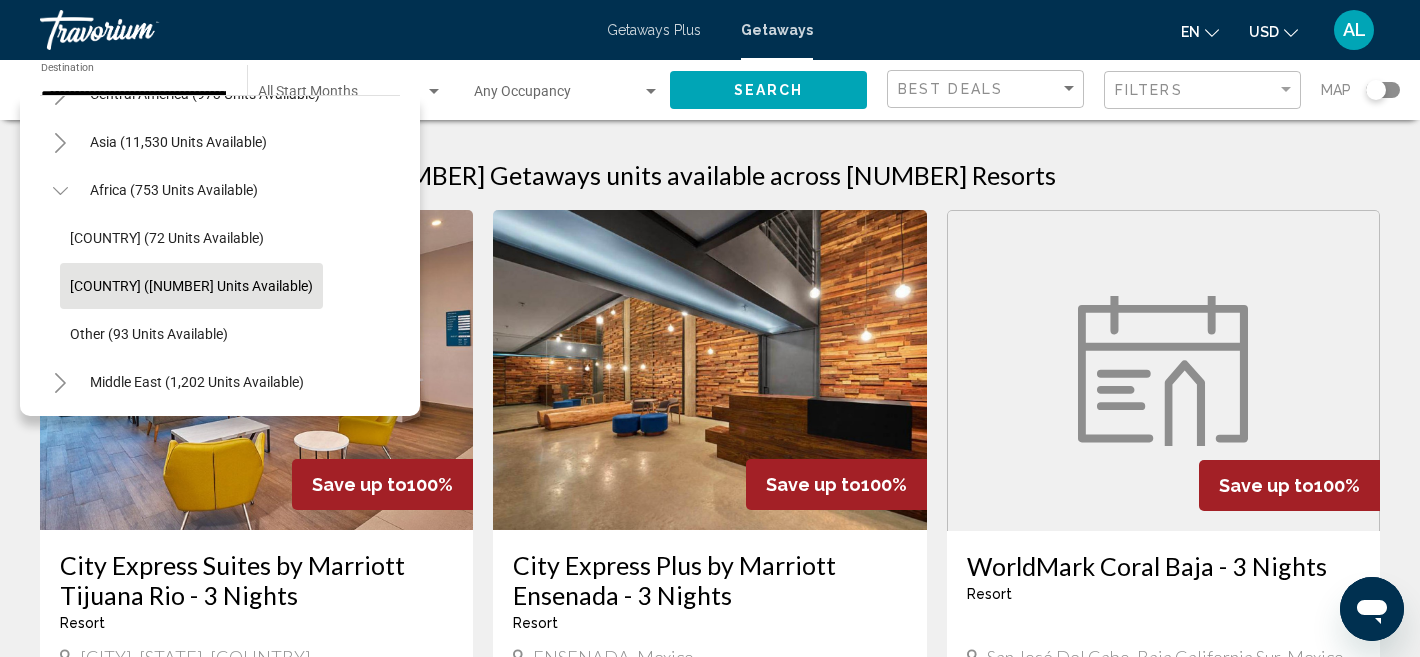 click on "[COUNTRY] ([NUMBER] units available)" 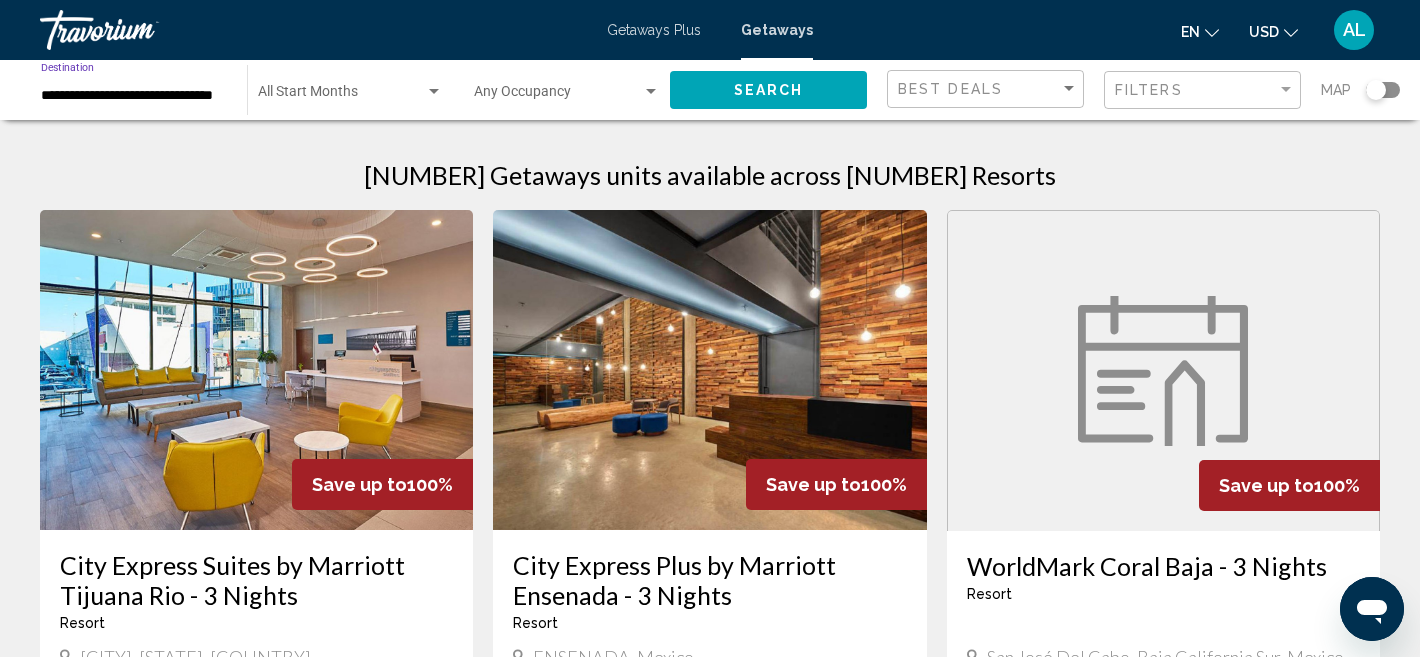 click on "Search" 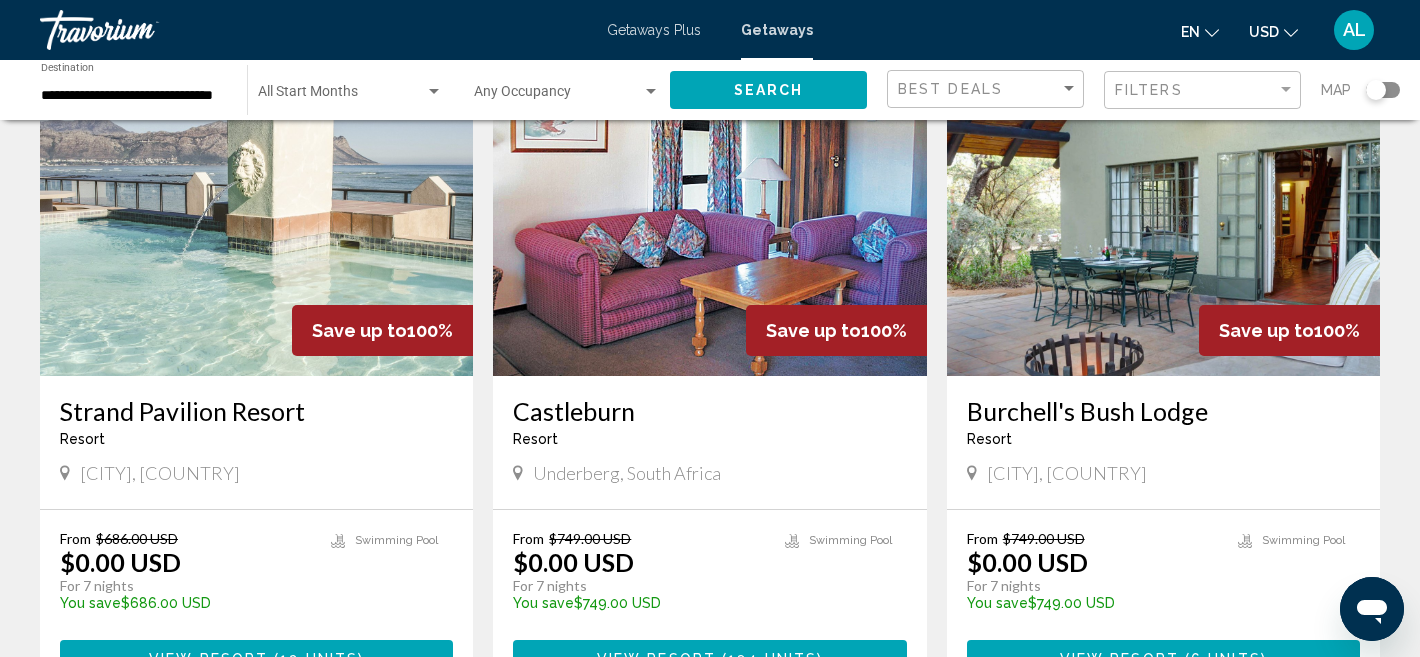 scroll, scrollTop: 179, scrollLeft: 0, axis: vertical 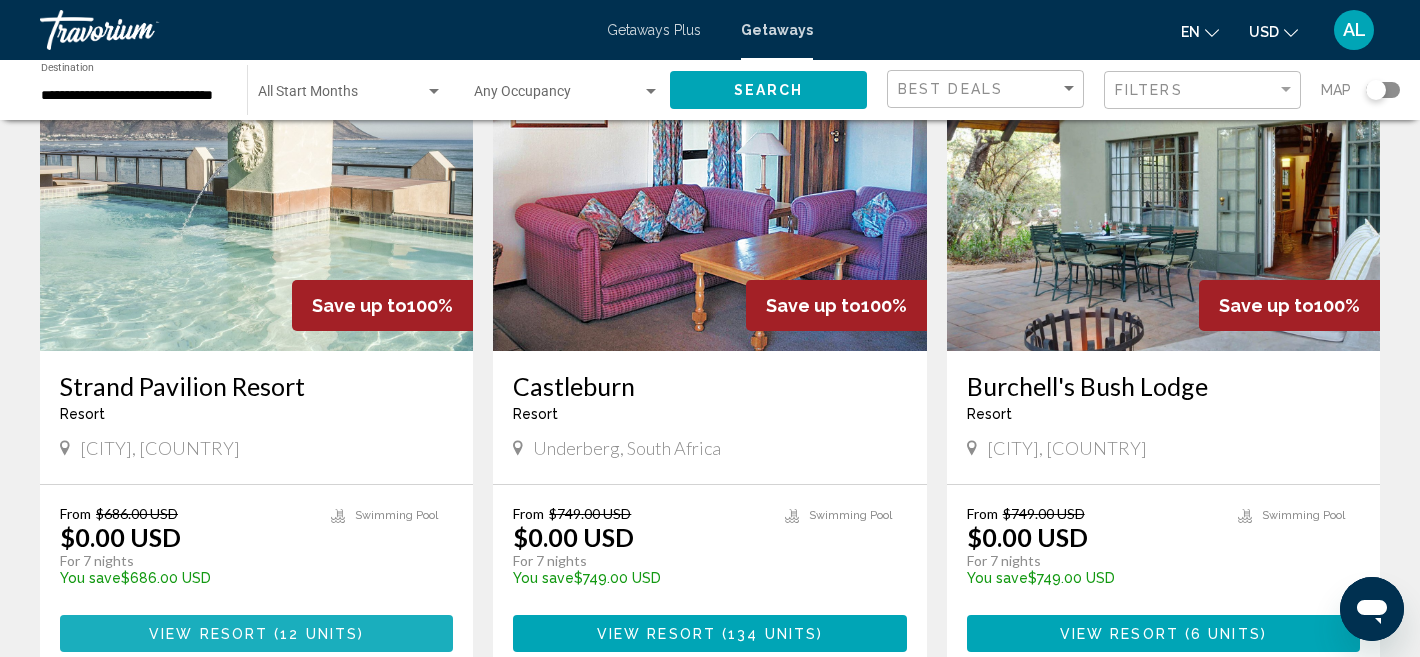 click on "View Resort" at bounding box center (208, 634) 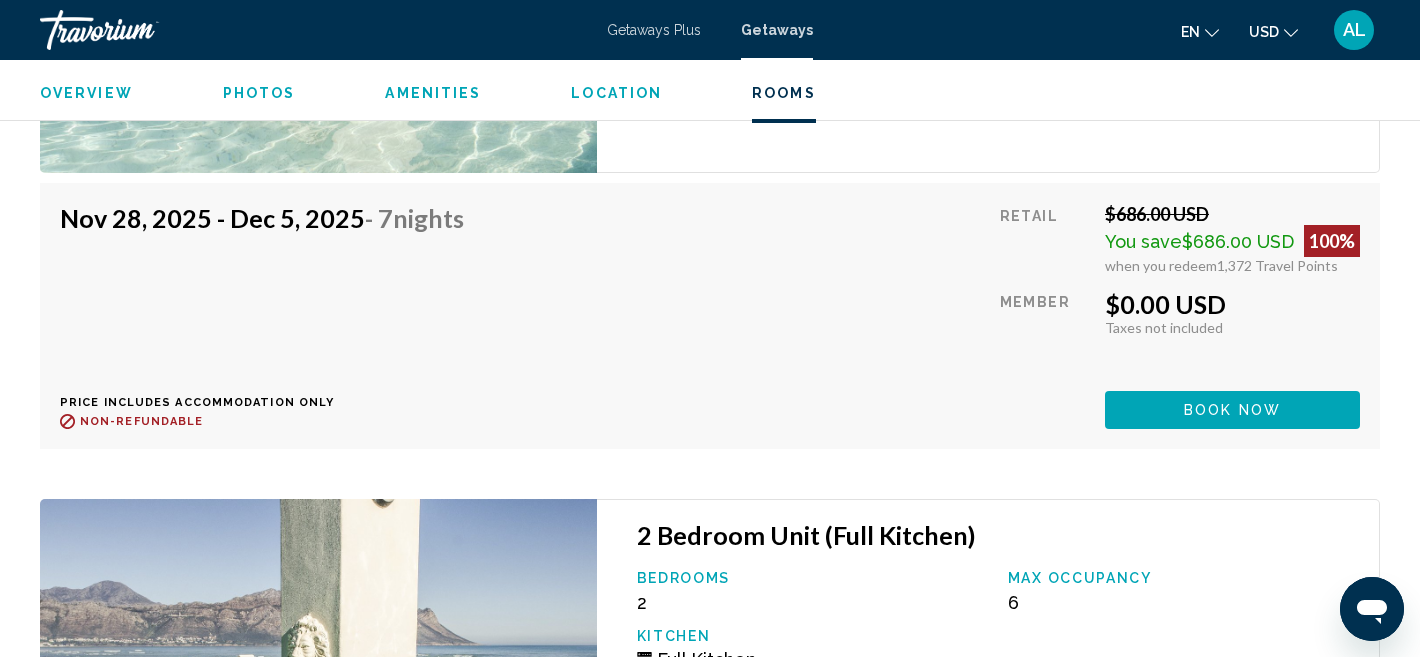 scroll, scrollTop: 4856, scrollLeft: 0, axis: vertical 